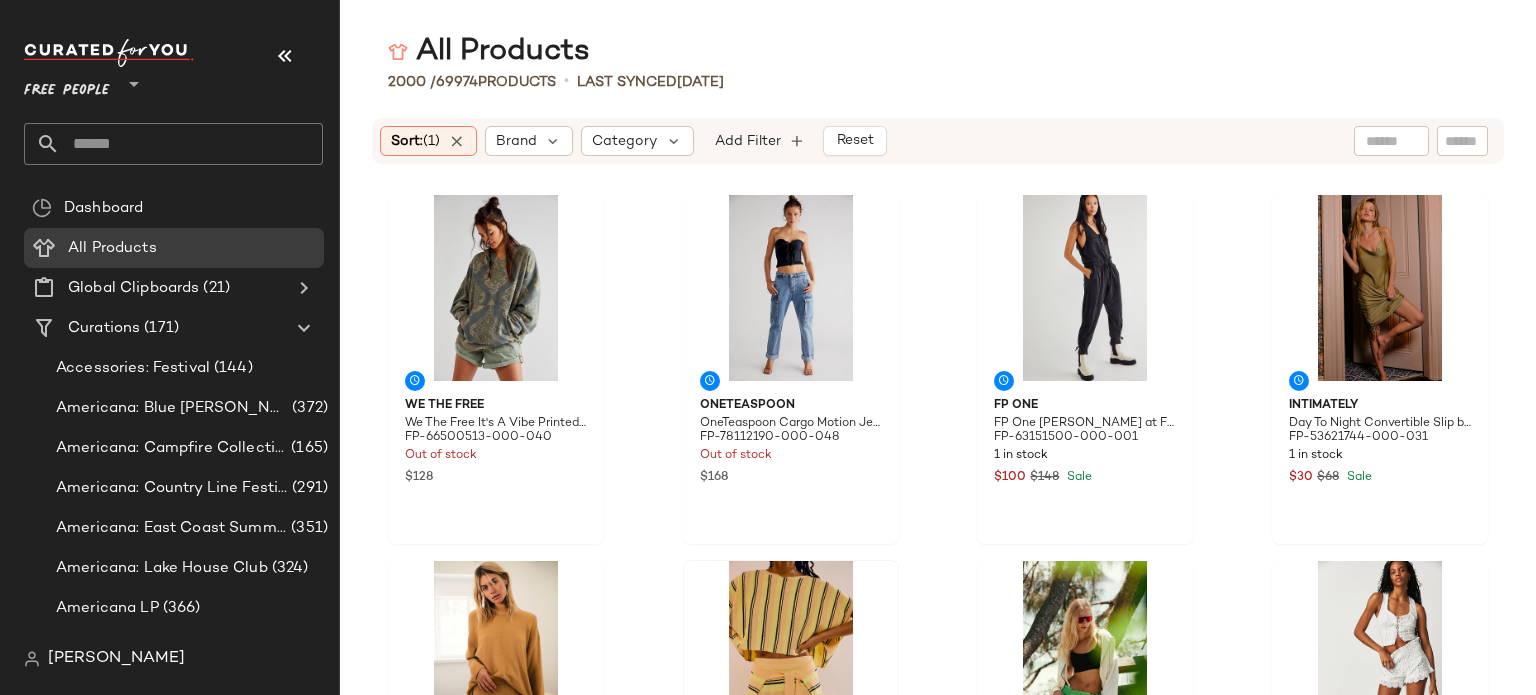 scroll, scrollTop: 0, scrollLeft: 0, axis: both 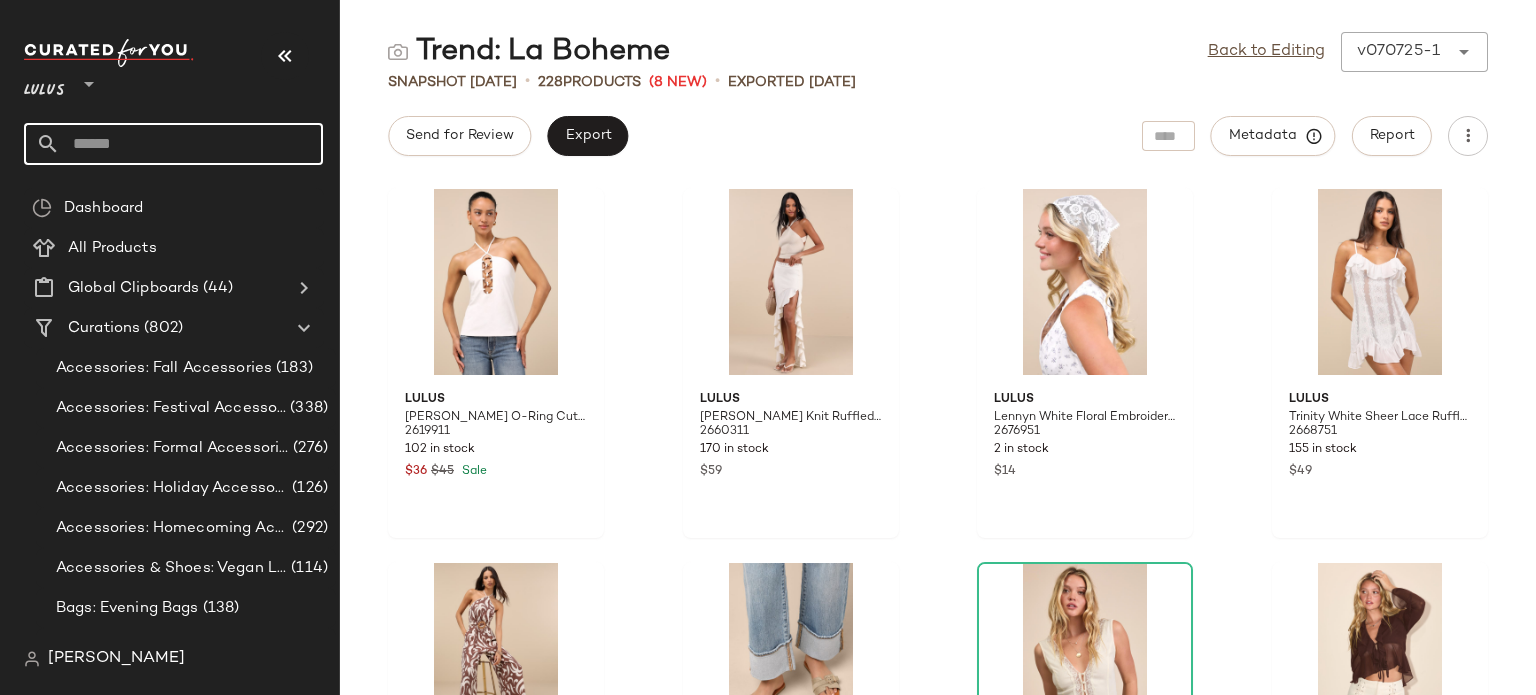 drag, startPoint x: 102, startPoint y: 135, endPoint x: 112, endPoint y: 127, distance: 12.806249 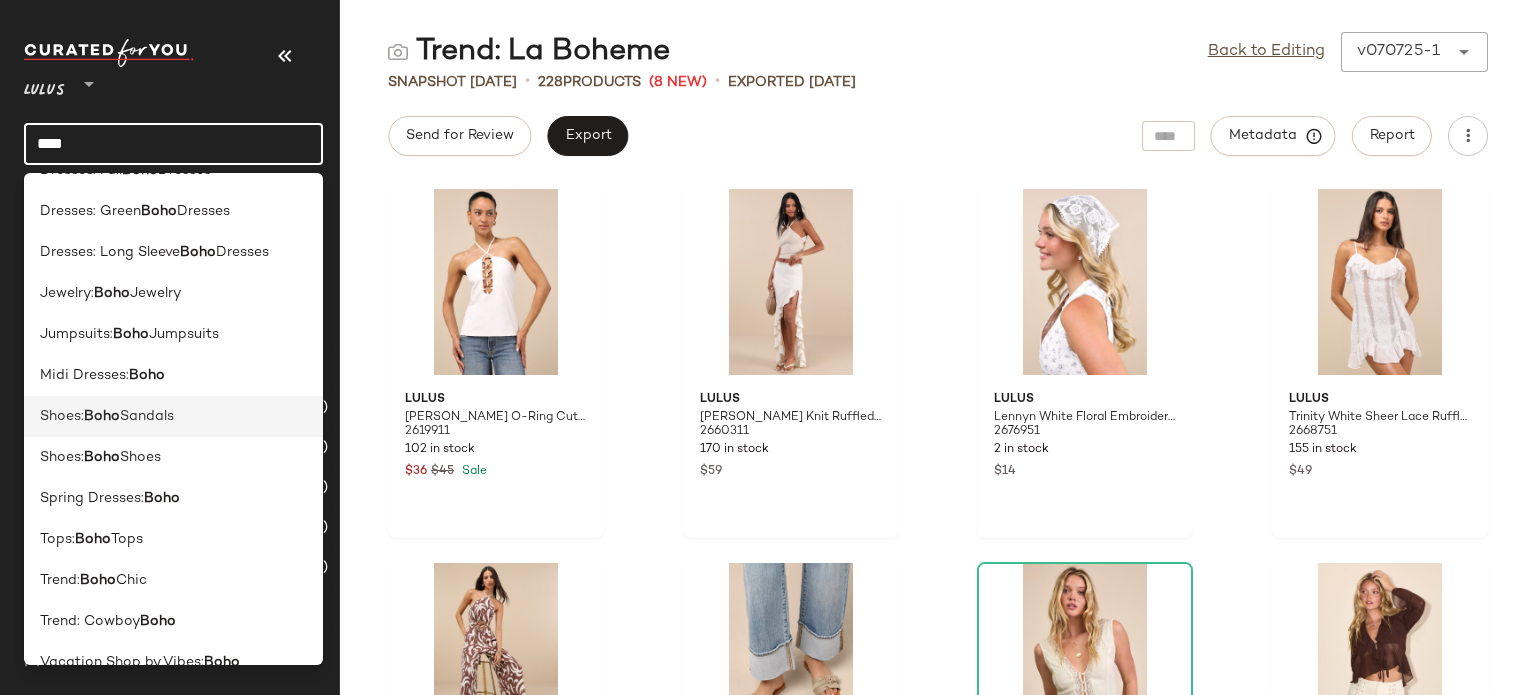 scroll, scrollTop: 672, scrollLeft: 0, axis: vertical 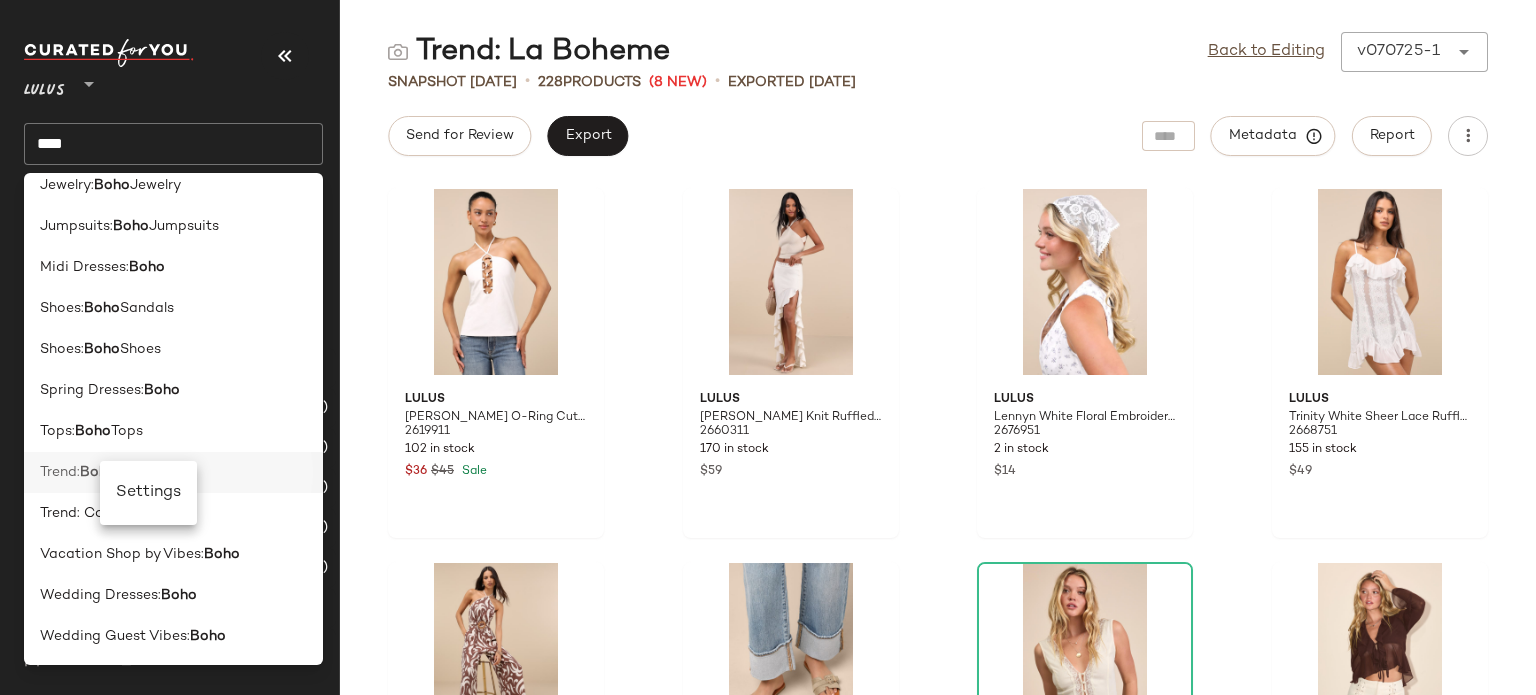 click on "Boho" at bounding box center [98, 472] 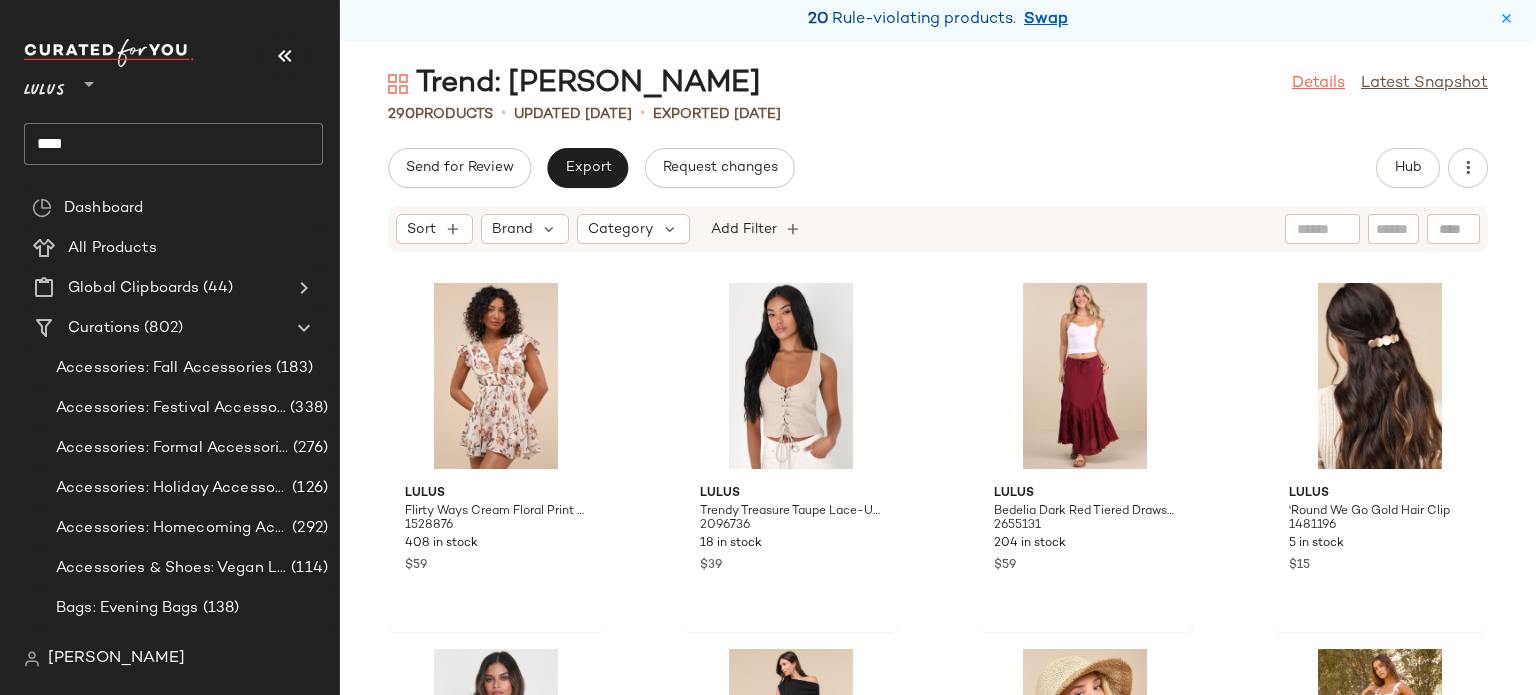 click on "Details" at bounding box center [1318, 84] 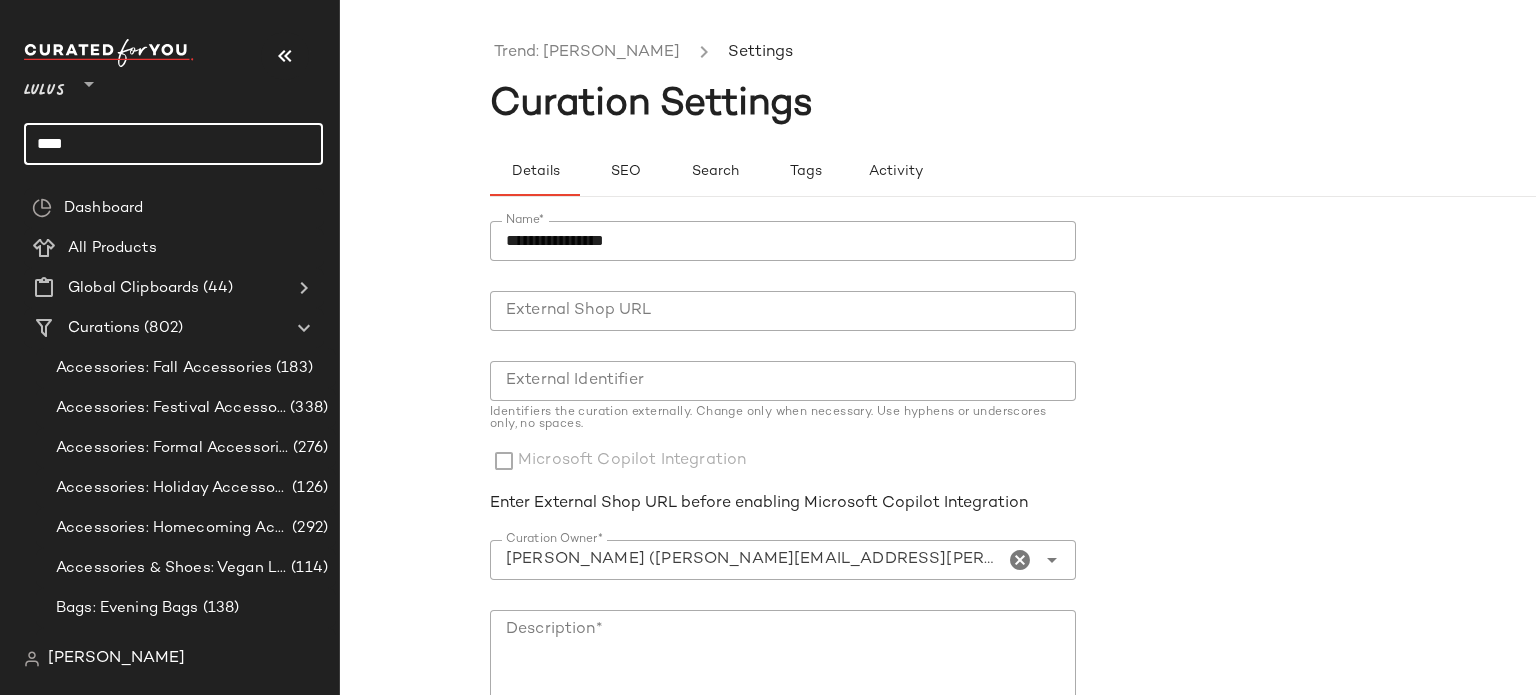 click on "****" 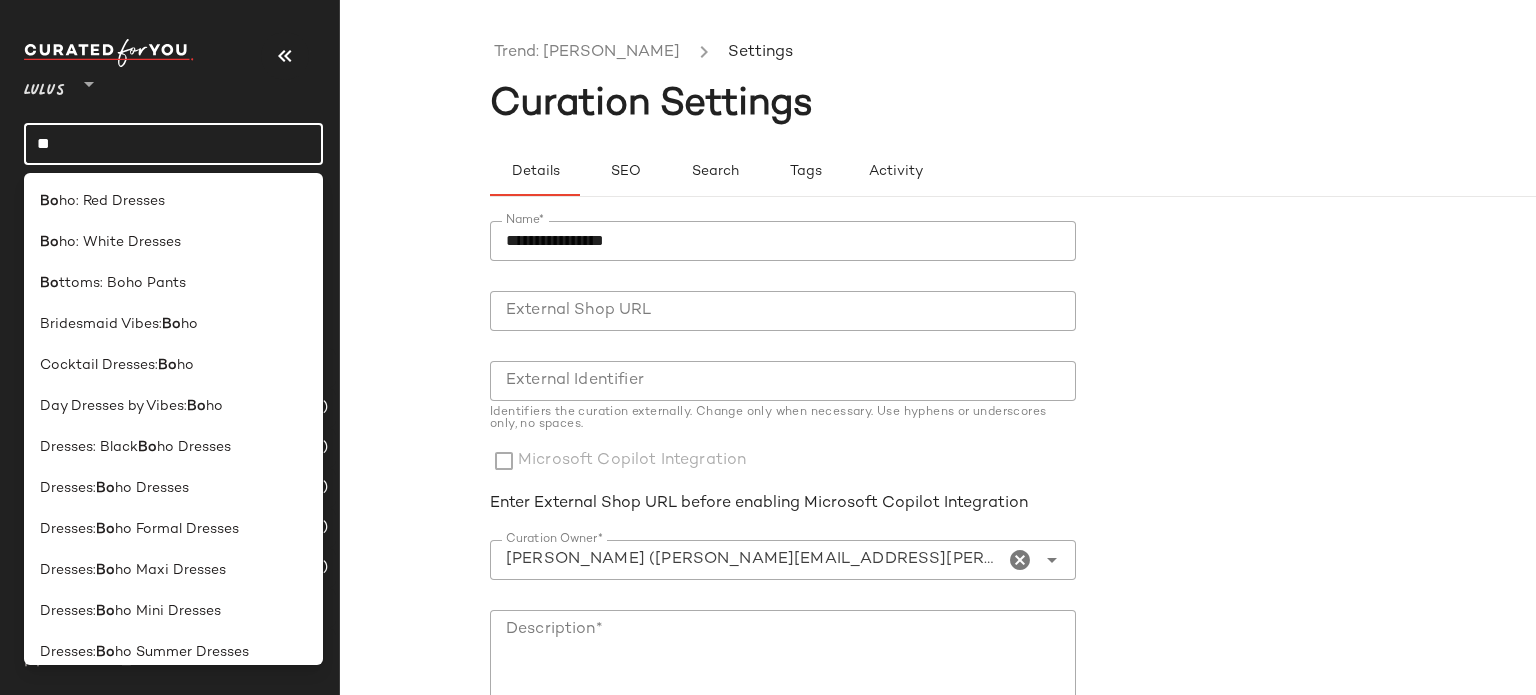 type on "*" 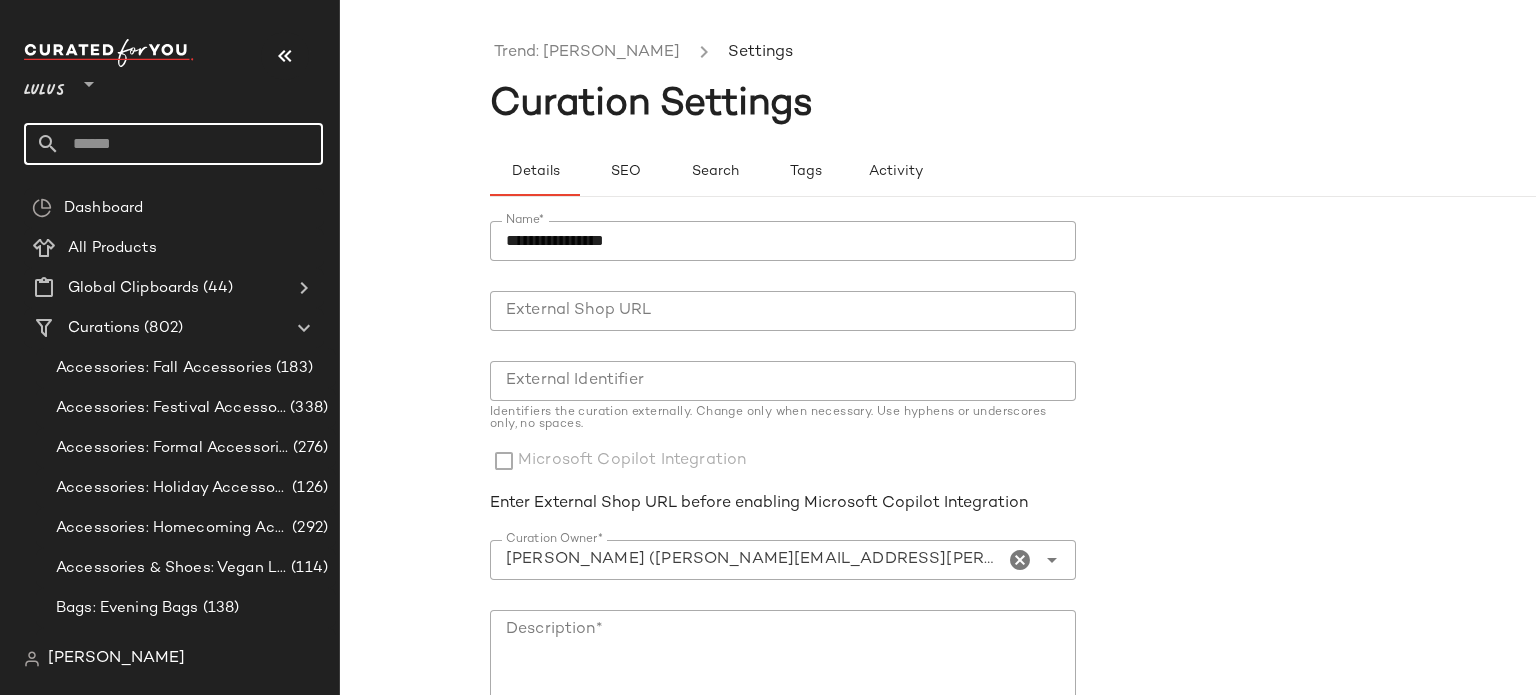 click 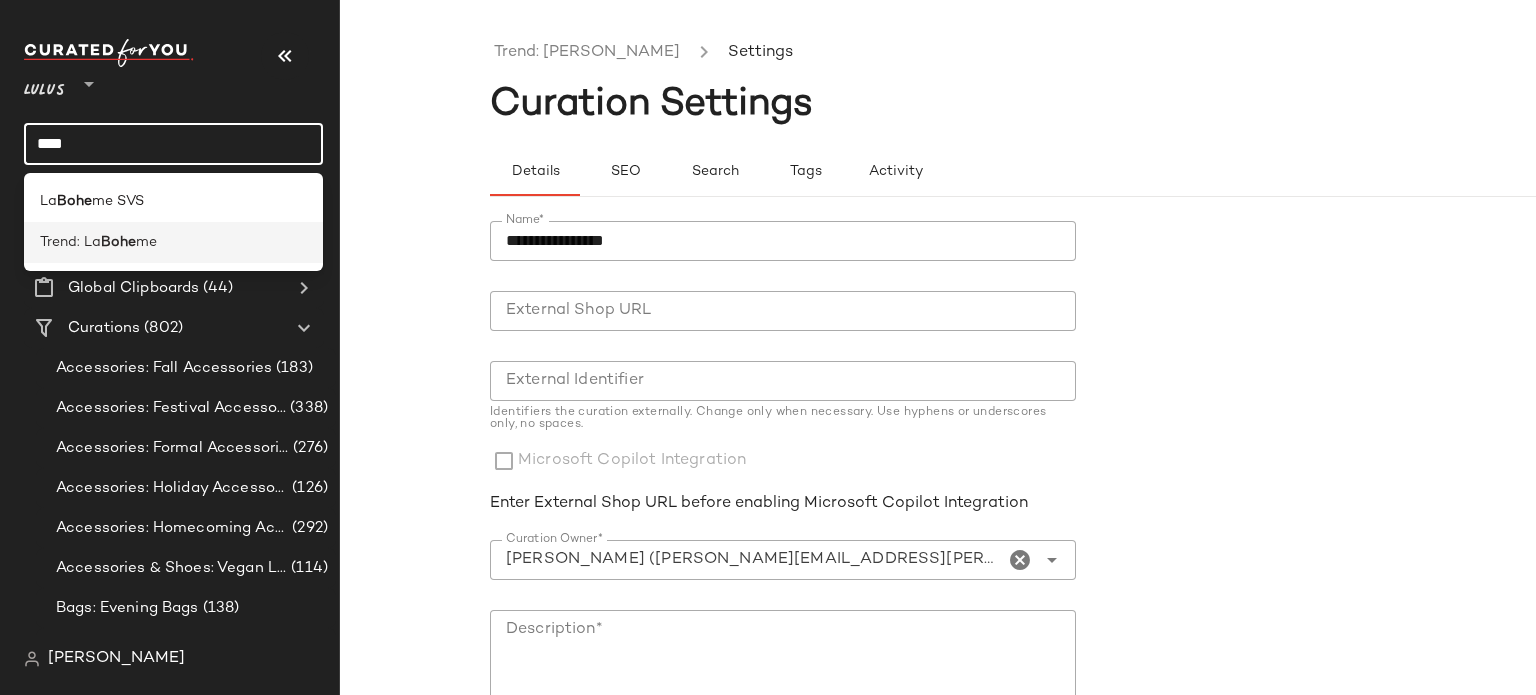 type on "****" 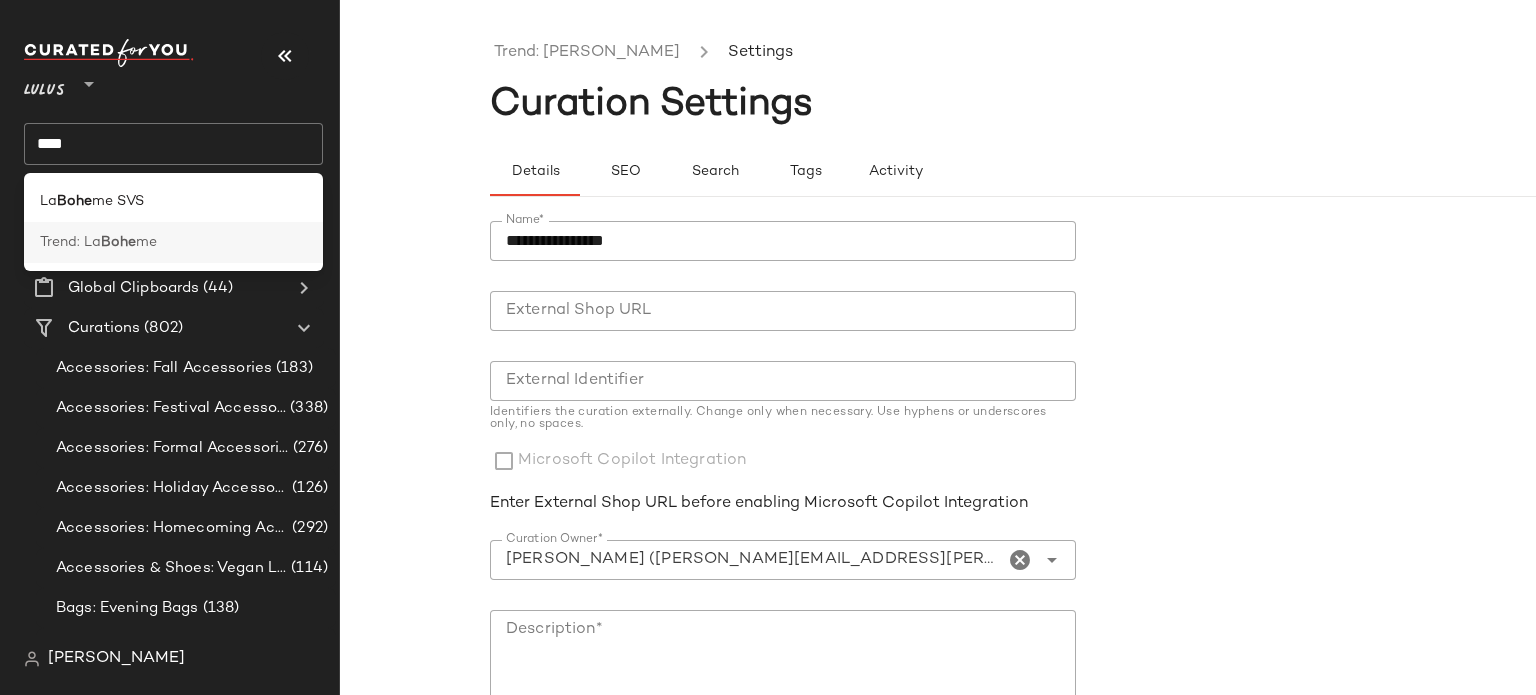 click on "Bohe" at bounding box center [118, 242] 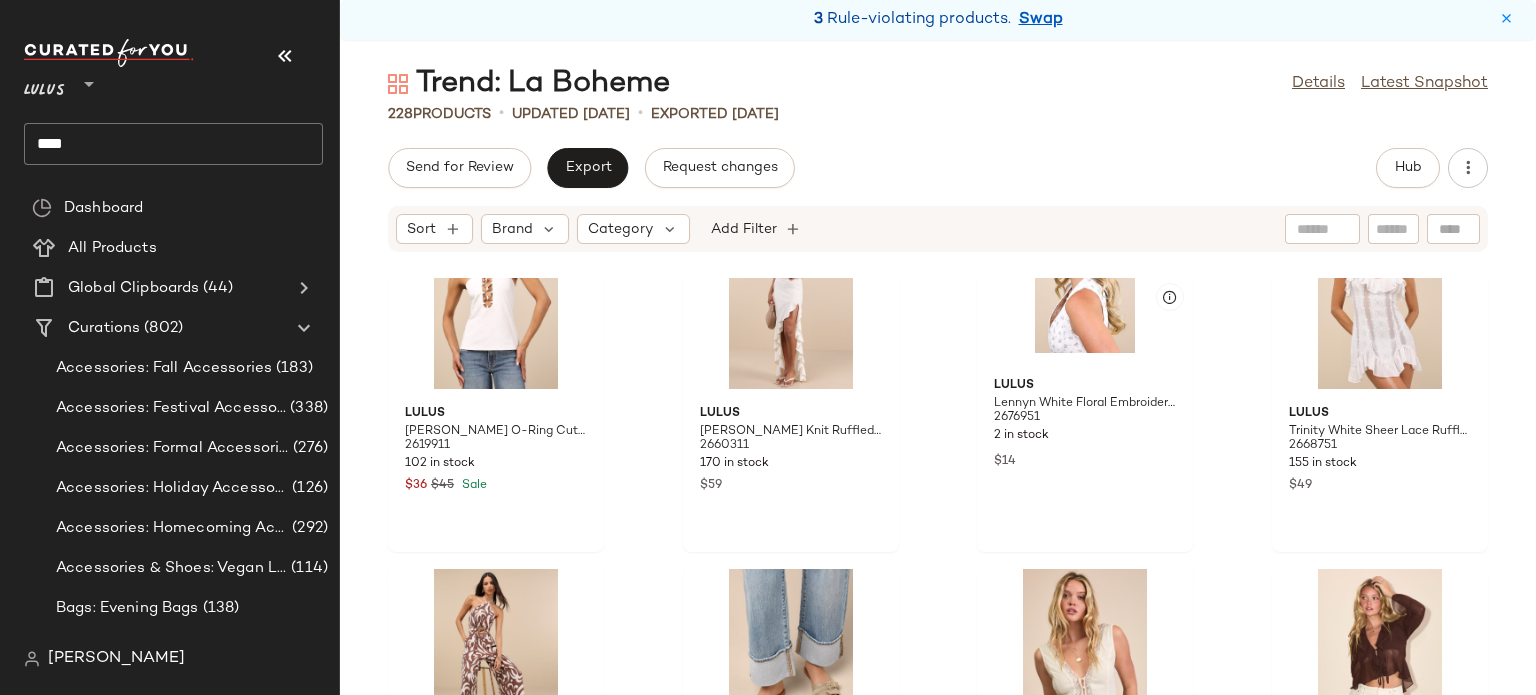 scroll, scrollTop: 0, scrollLeft: 0, axis: both 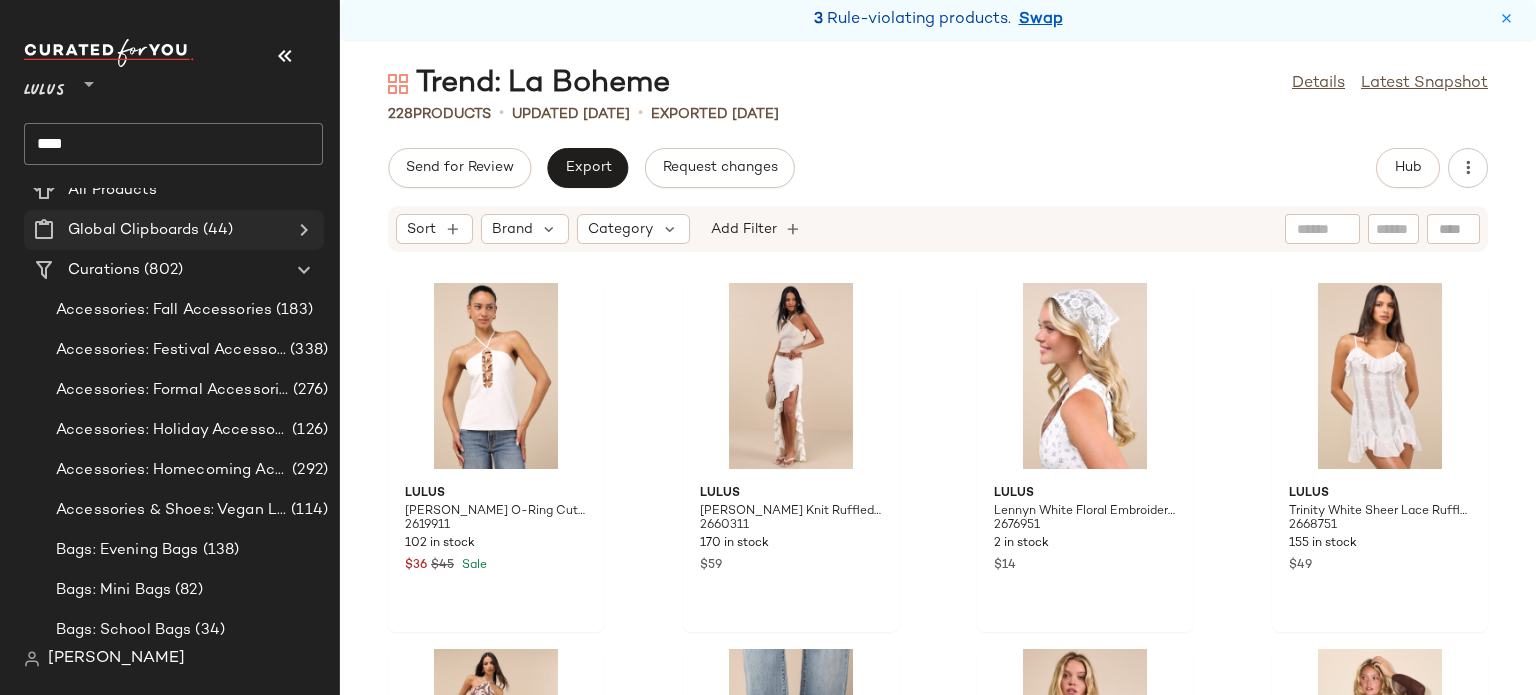 click 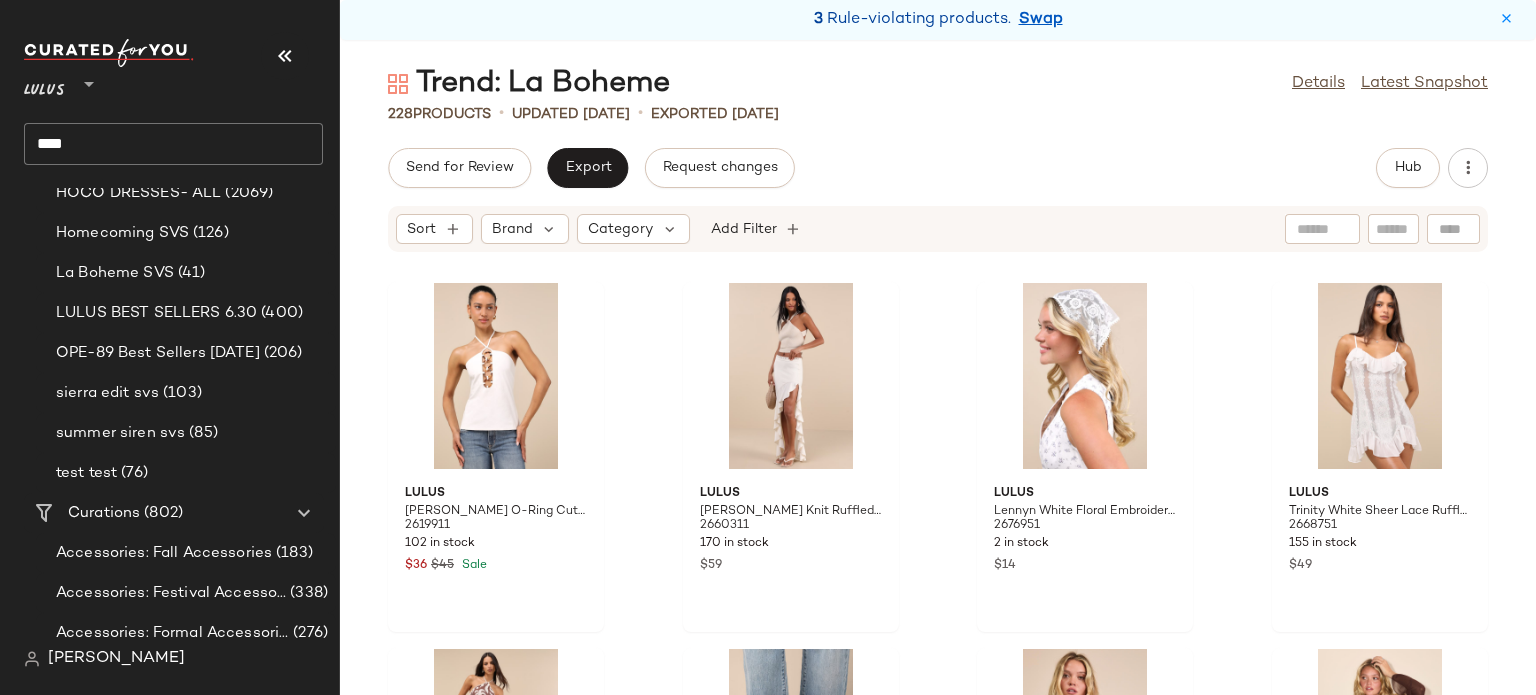 scroll, scrollTop: 1550, scrollLeft: 0, axis: vertical 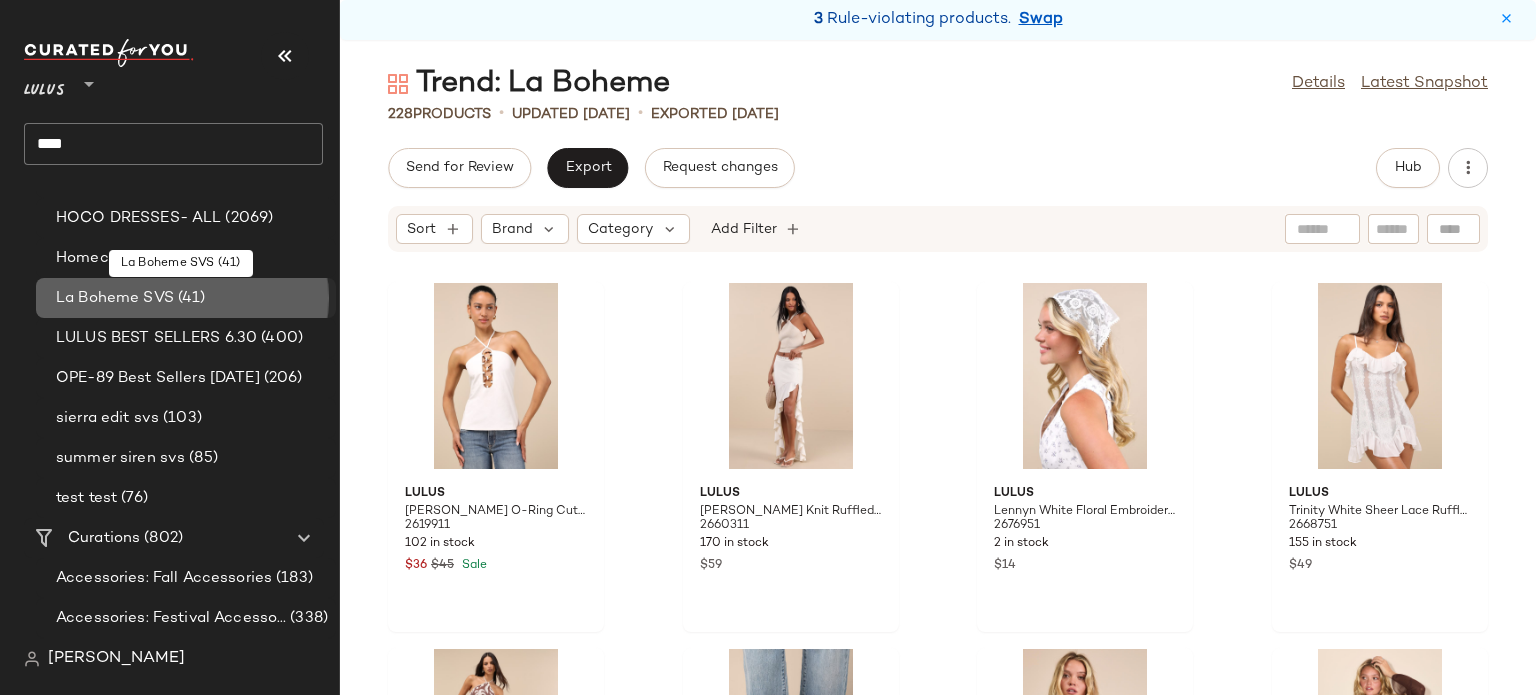click on "La Boheme SVS" at bounding box center (115, 298) 